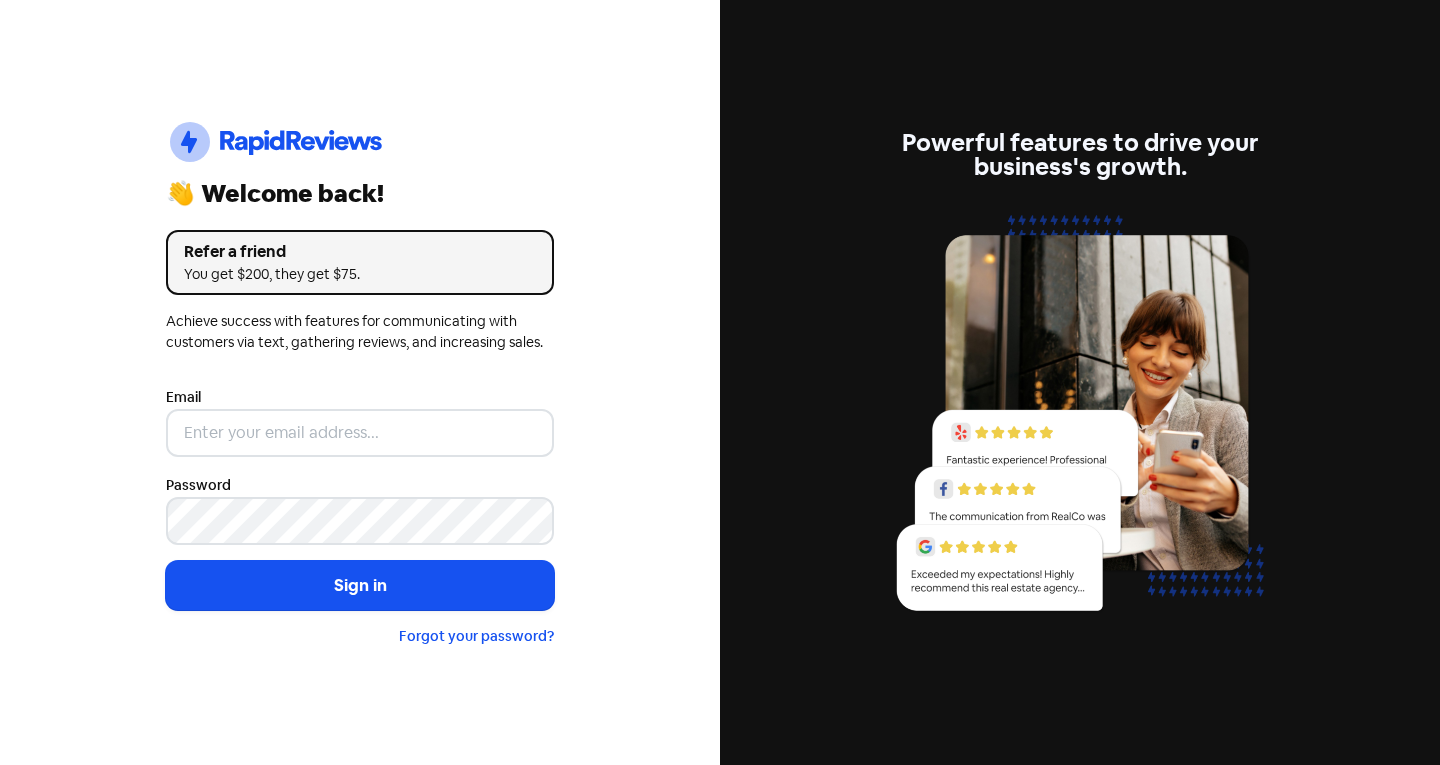 scroll, scrollTop: 0, scrollLeft: 0, axis: both 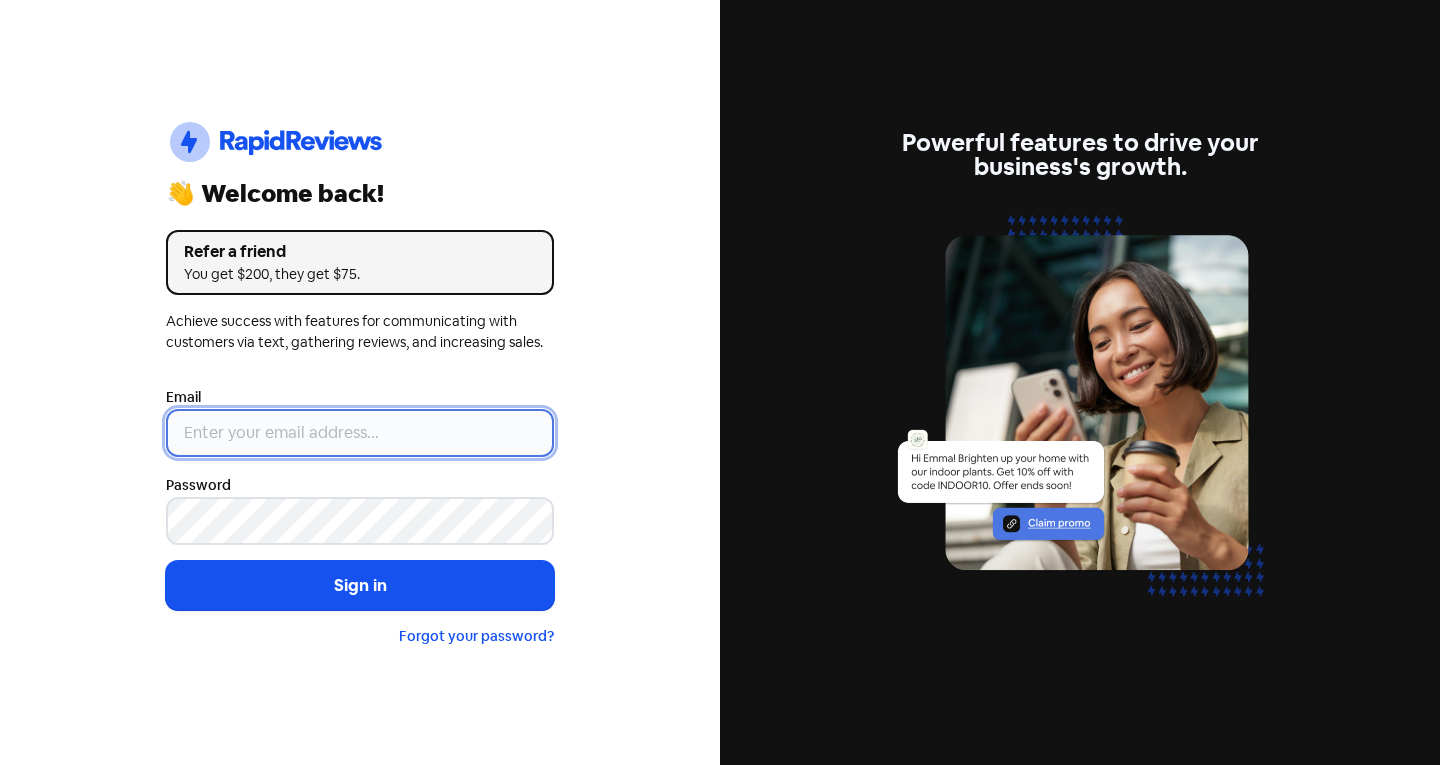 type on "[EMAIL]" 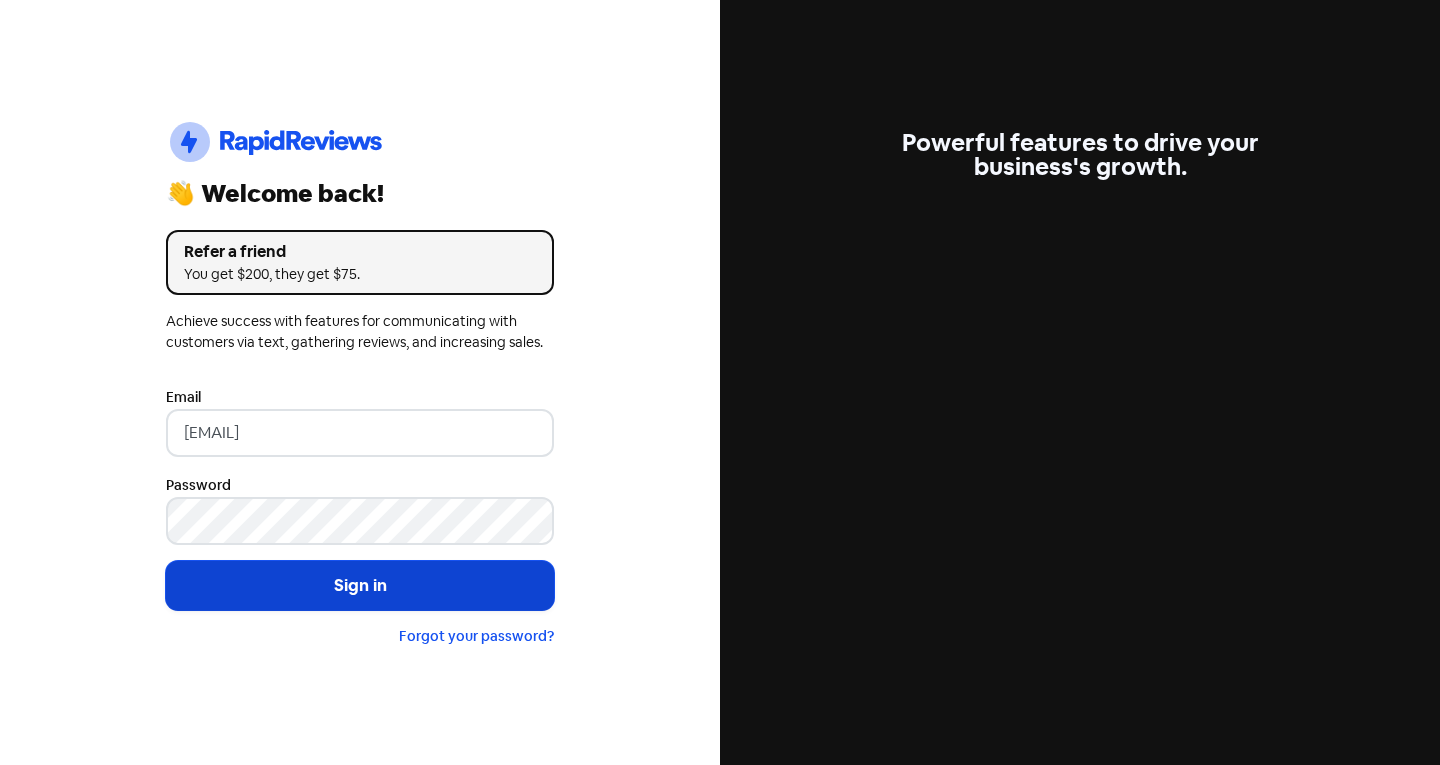 click on "Sign in" at bounding box center [360, 586] 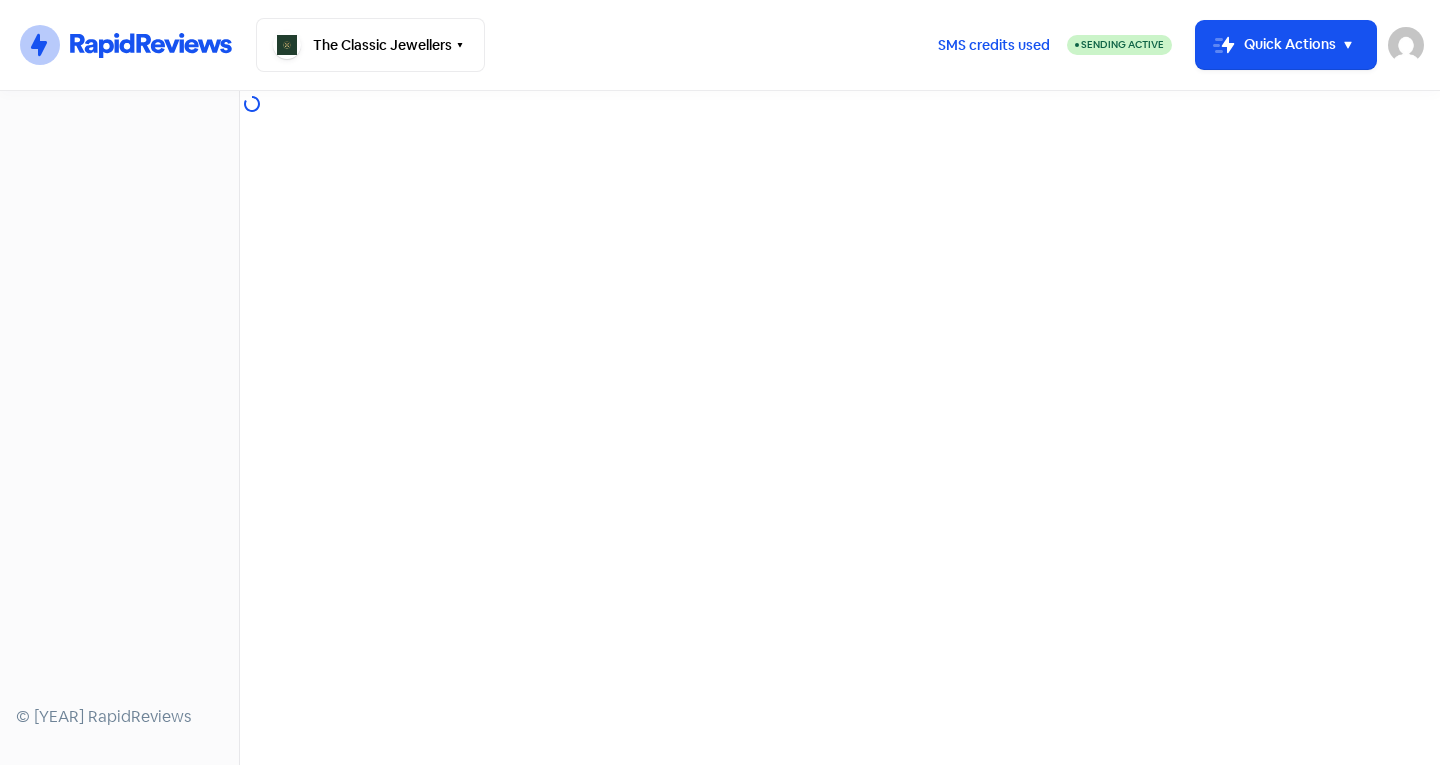 scroll, scrollTop: 0, scrollLeft: 0, axis: both 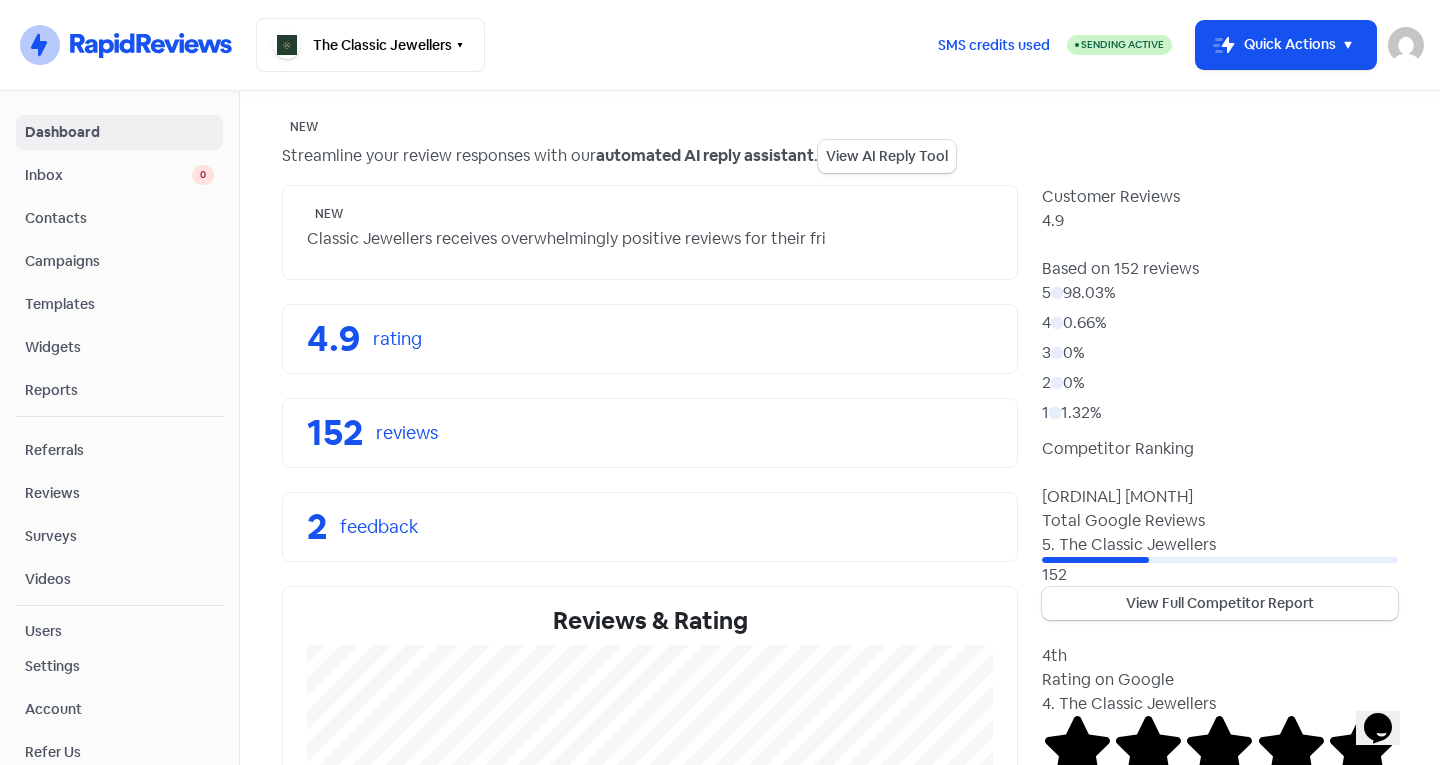 click on "Inbox" at bounding box center [108, 175] 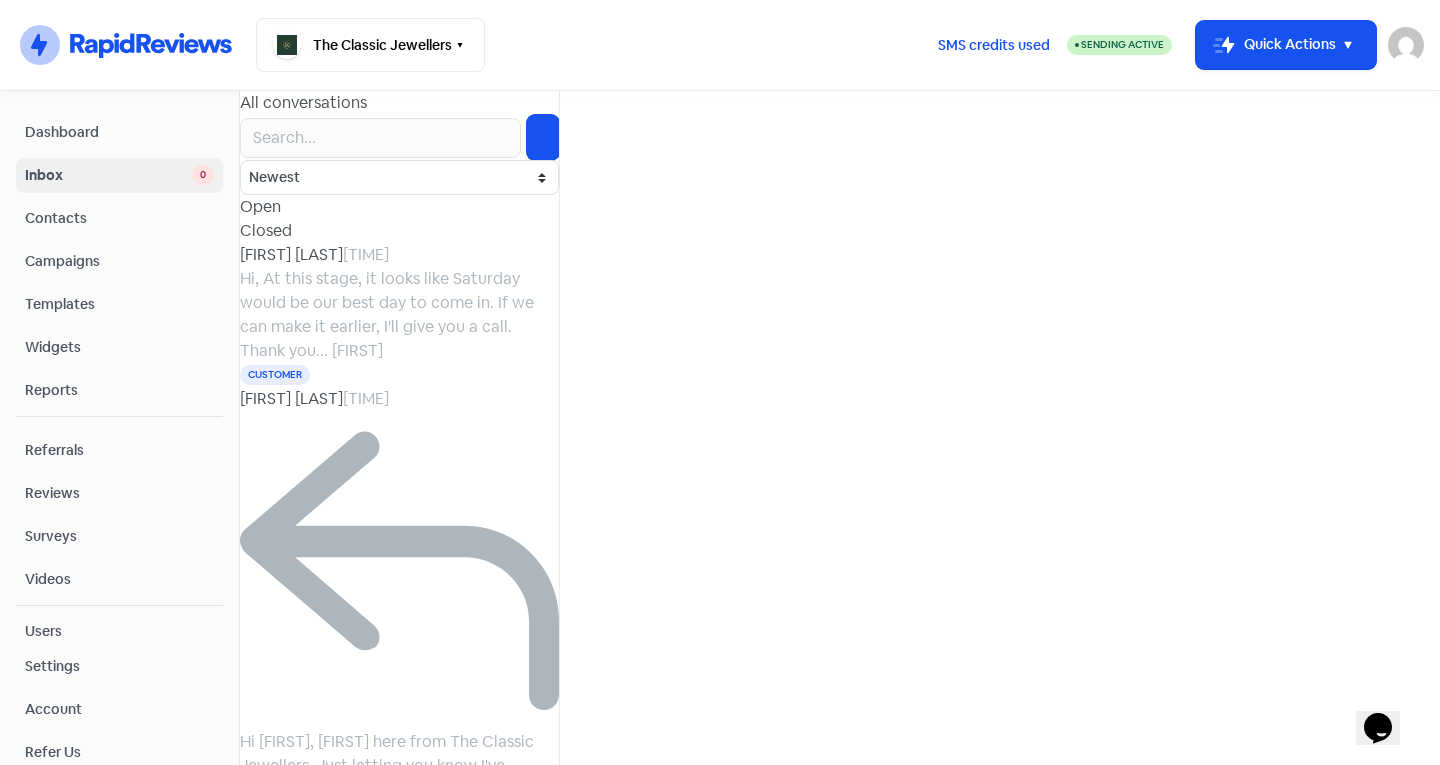 click on "[FIRST] [LAST]" at bounding box center (291, 254) 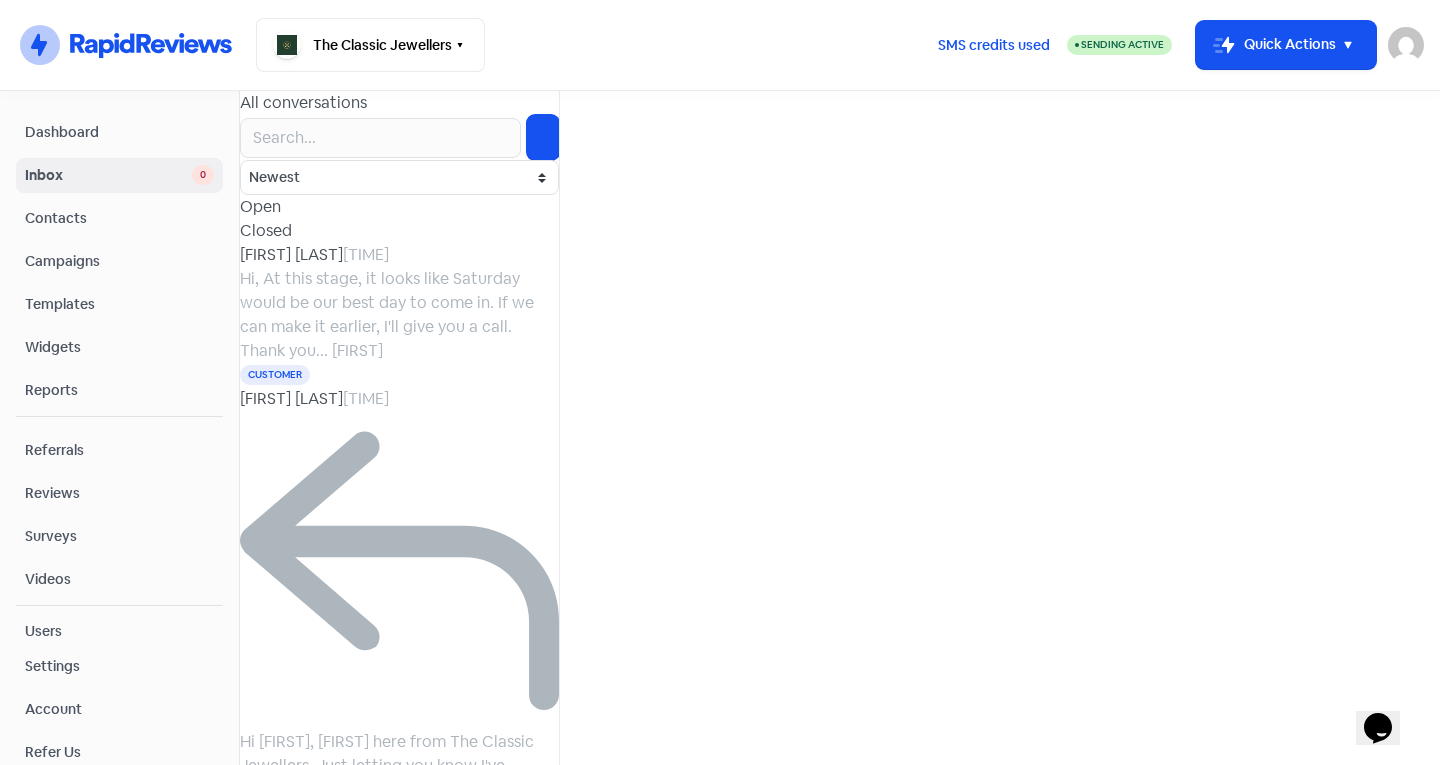 click on "Send SMS" at bounding box center (0, 0) 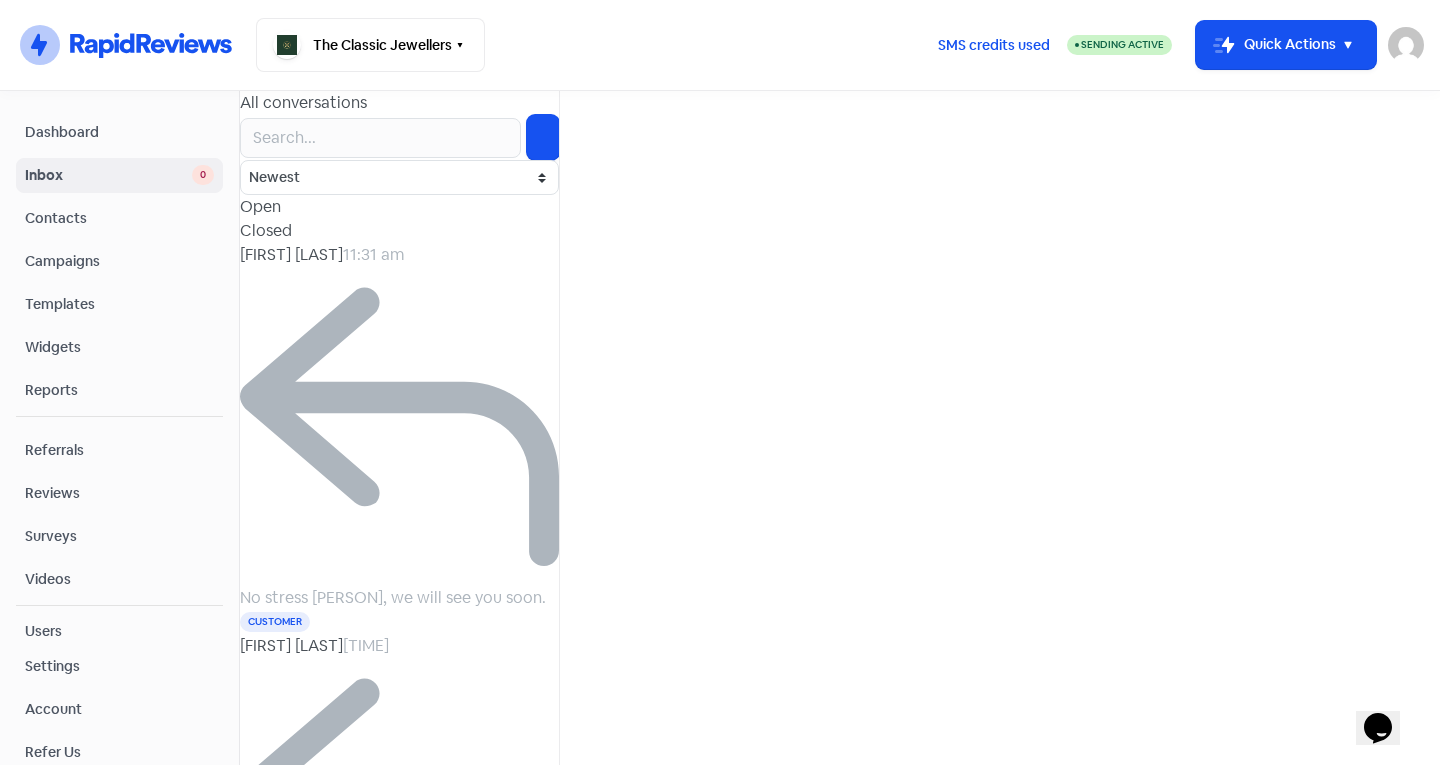 click on "Hi [FIRST], [FIRST] here from The Classic Jewellers. Just letting you know I've emailed through your completed CAD for you to have a look at when you have time. Please feel free to let me know if you have any questions.
Thanks, [PHONE]" at bounding box center (393, 597) 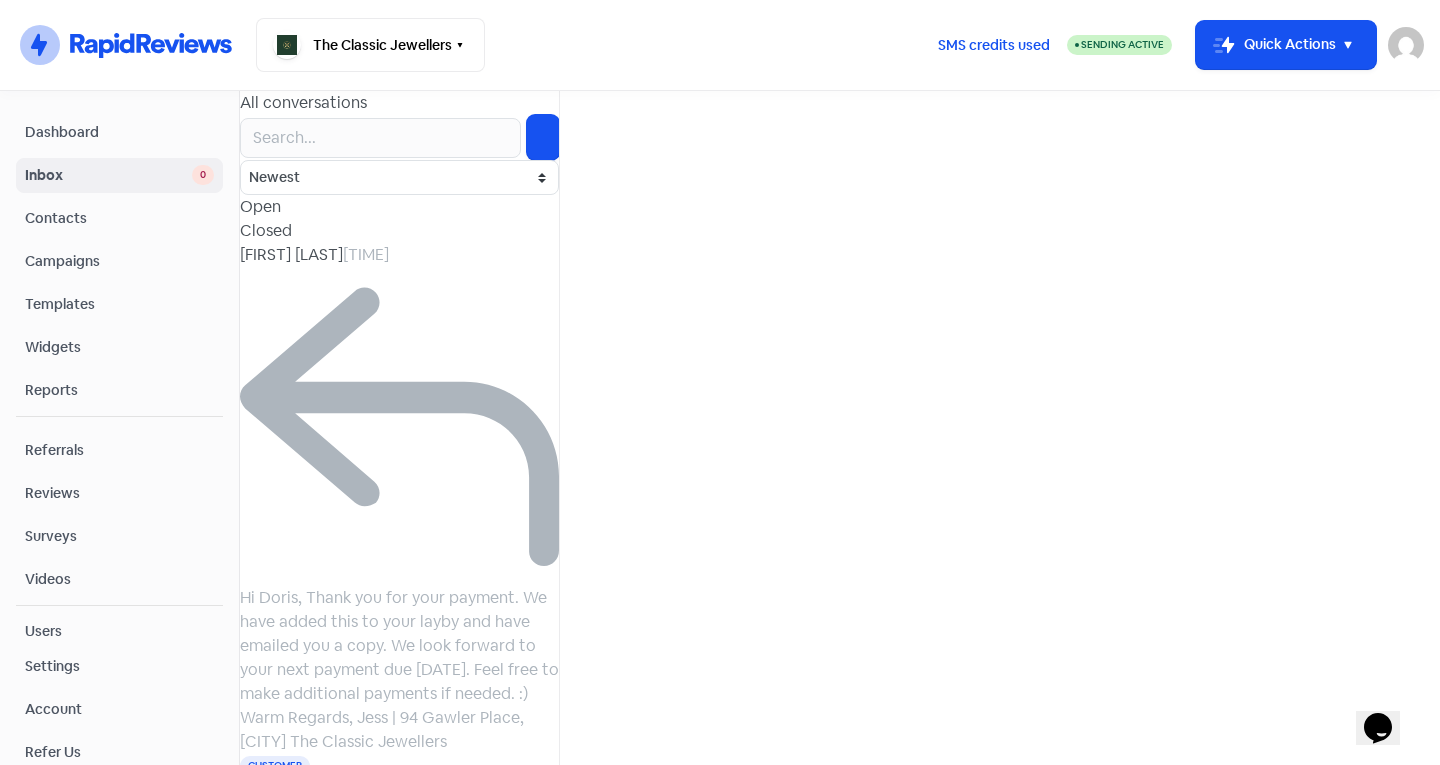 scroll, scrollTop: 0, scrollLeft: 0, axis: both 